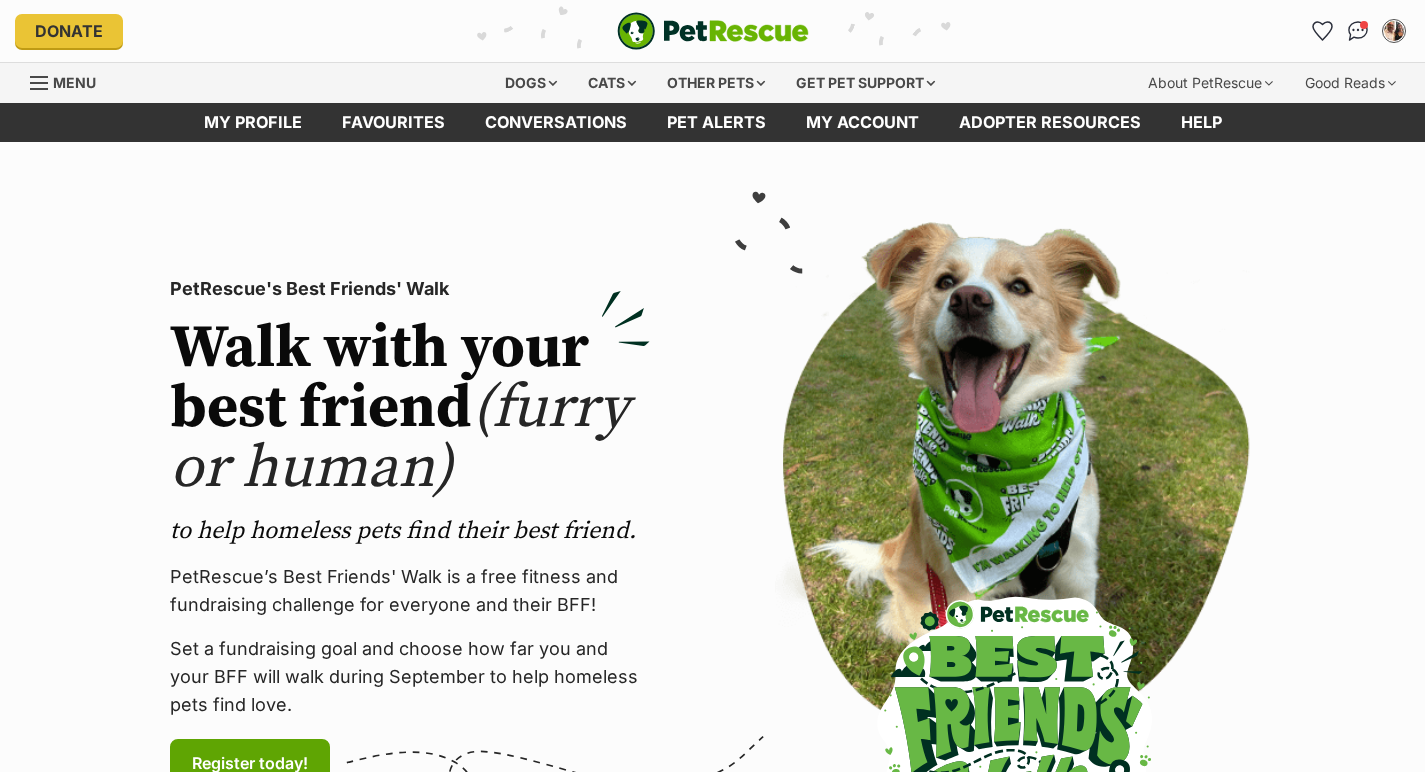 scroll, scrollTop: 0, scrollLeft: 0, axis: both 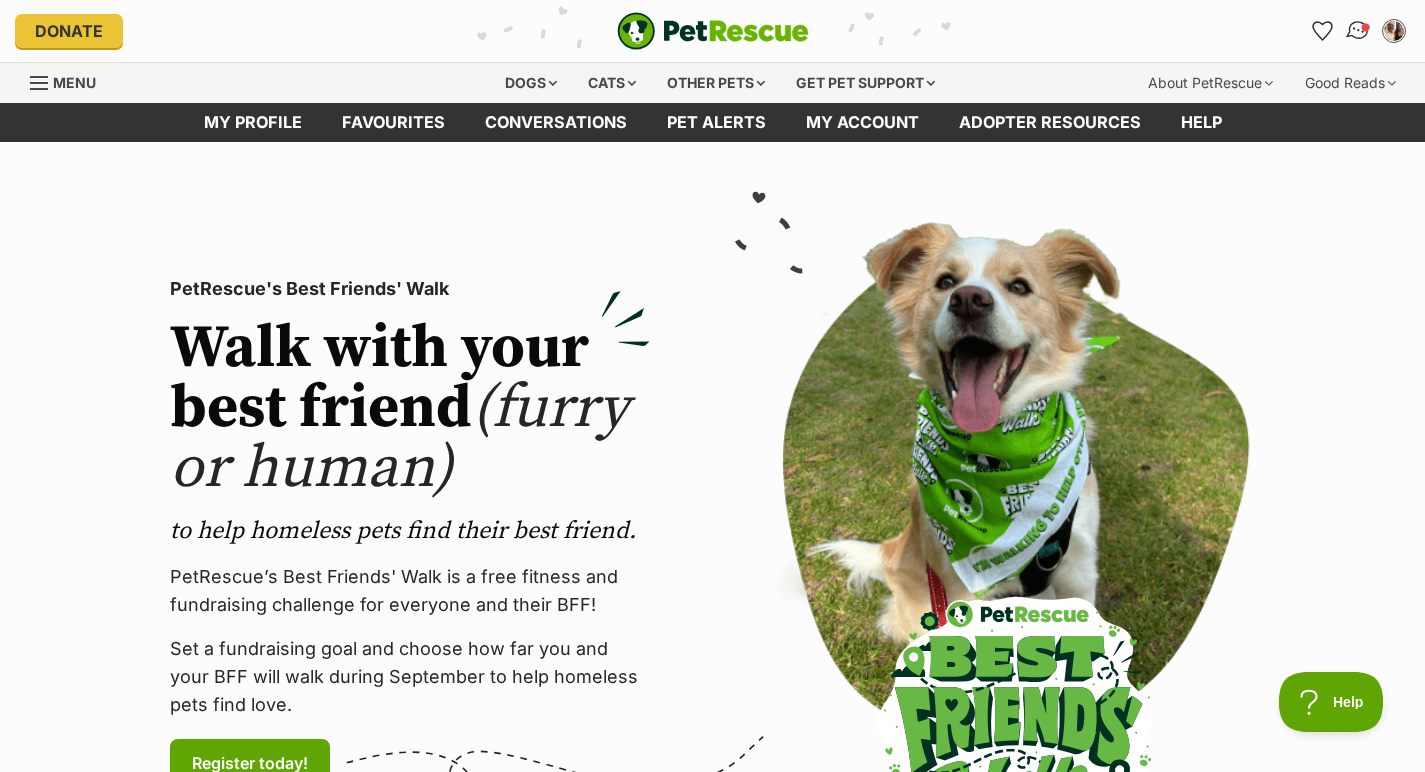 click at bounding box center [1358, 31] 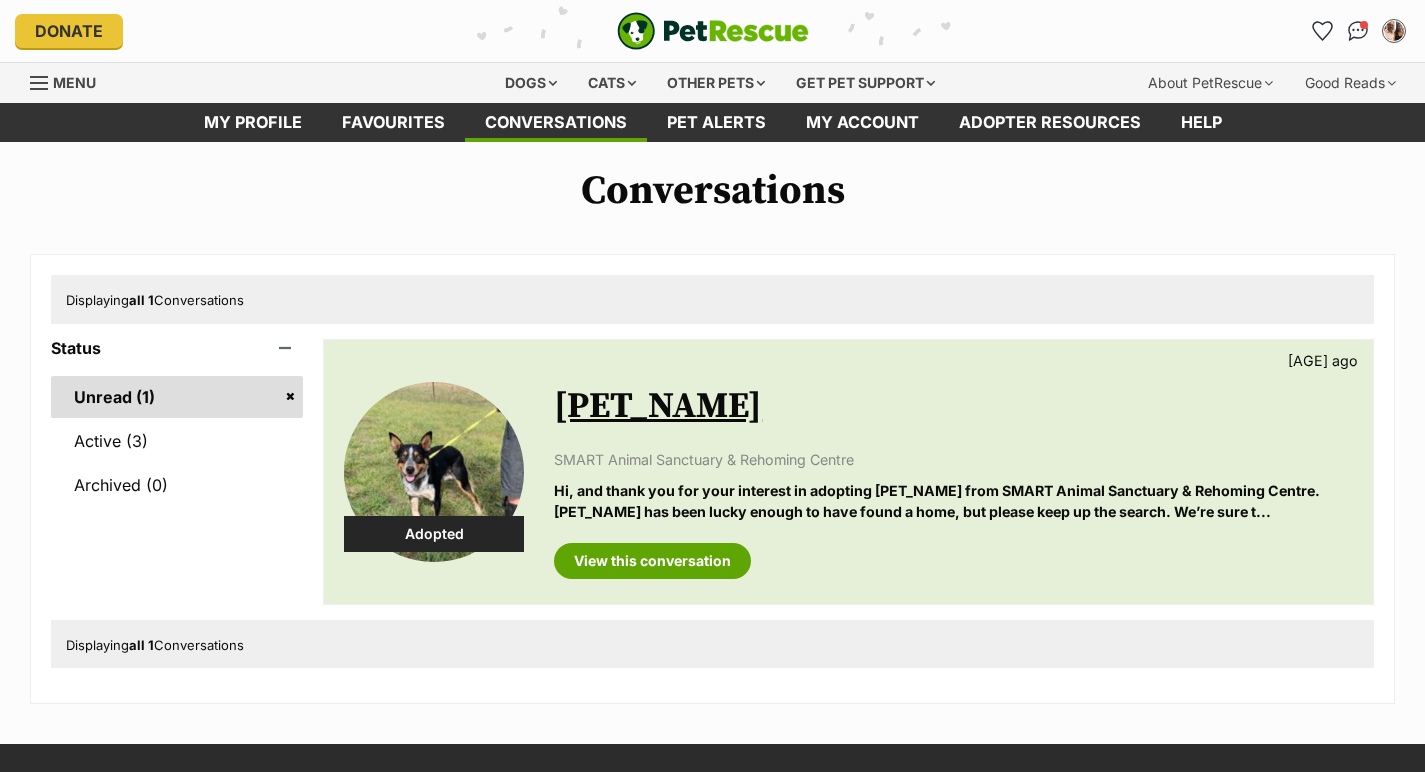 scroll, scrollTop: 0, scrollLeft: 0, axis: both 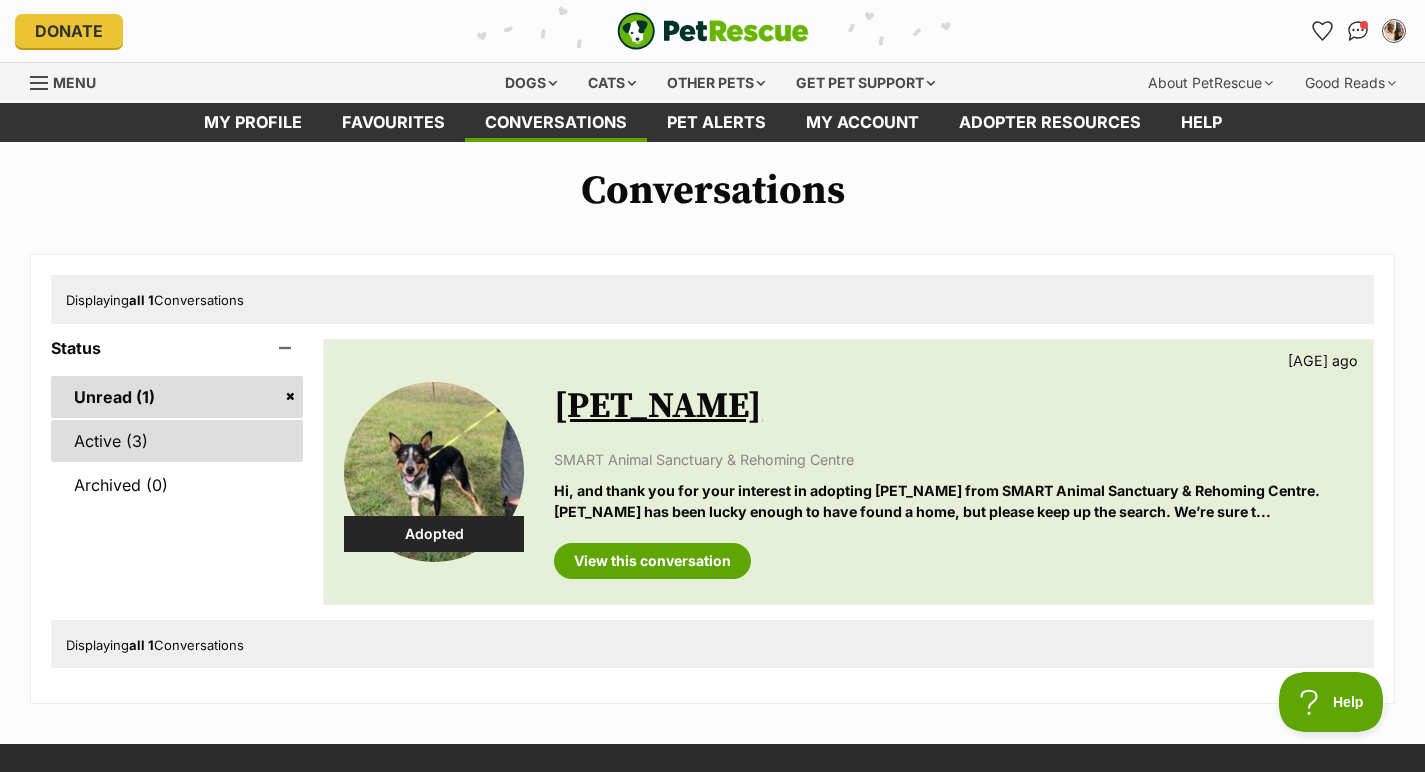 click on "Active (3)" at bounding box center [177, 441] 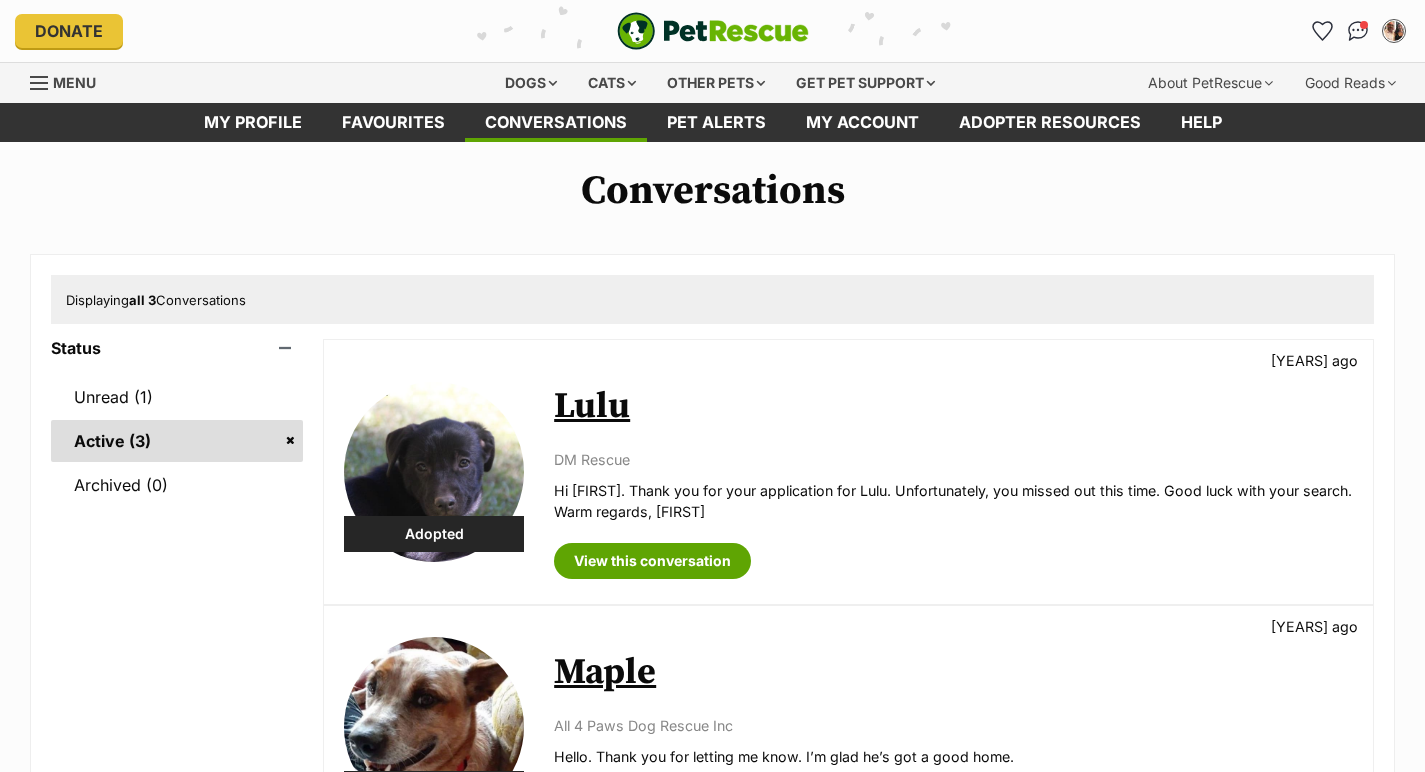 scroll, scrollTop: 0, scrollLeft: 0, axis: both 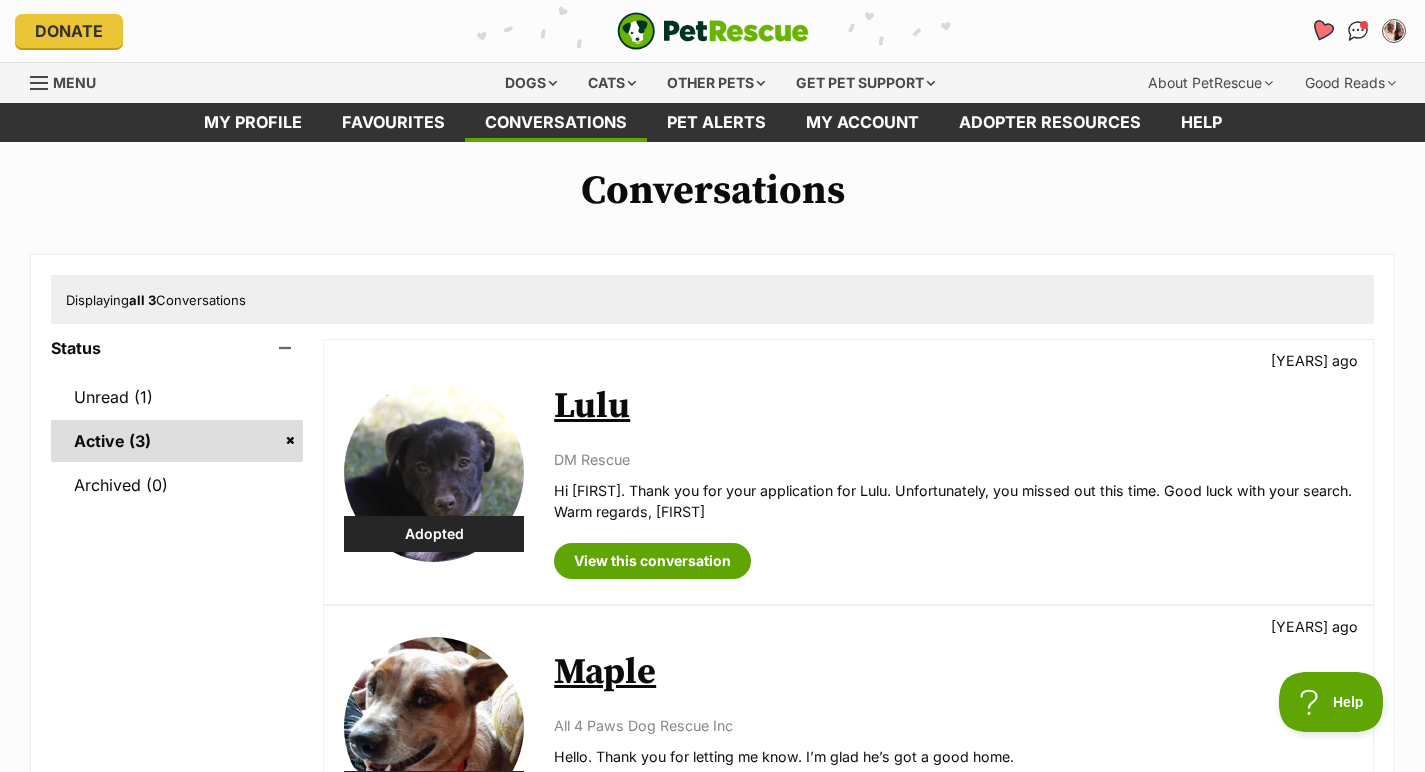 click 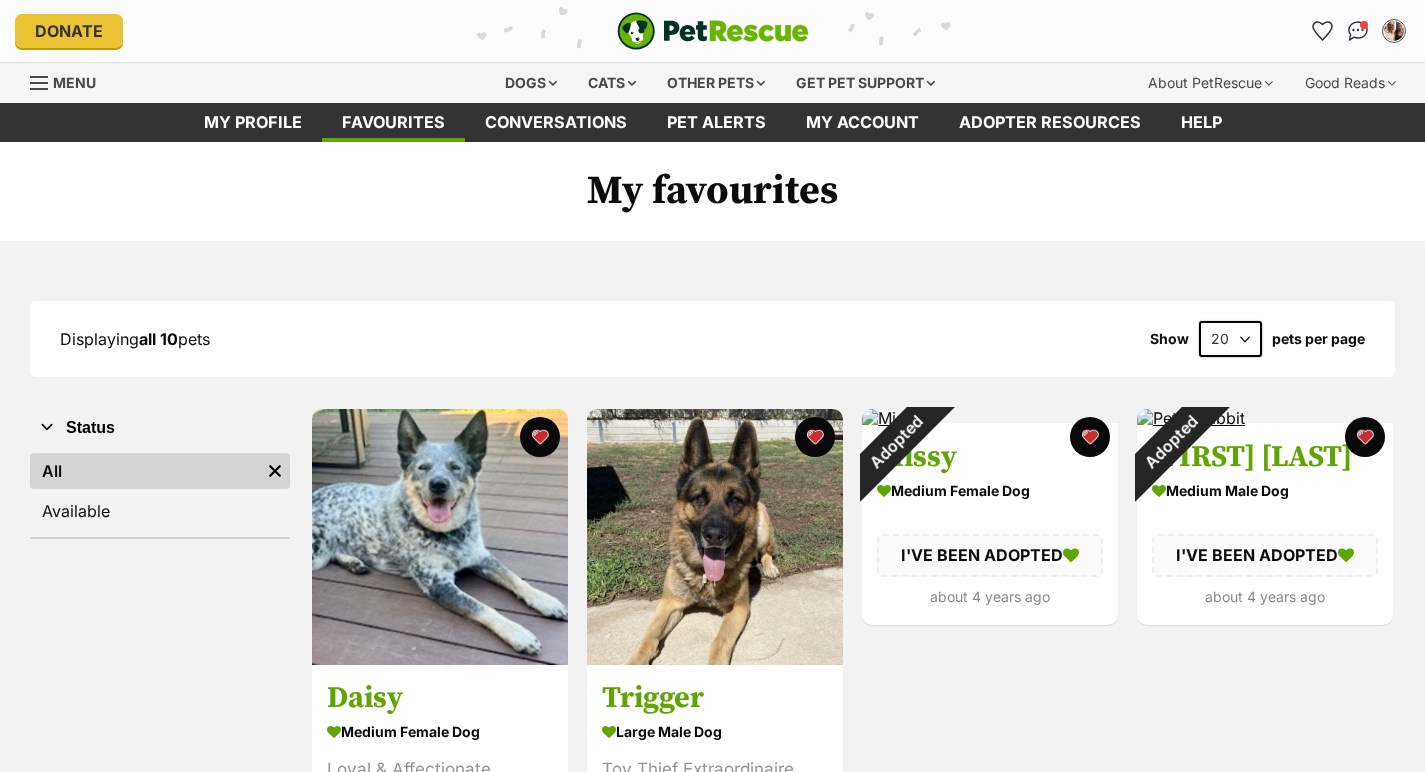 scroll, scrollTop: 0, scrollLeft: 0, axis: both 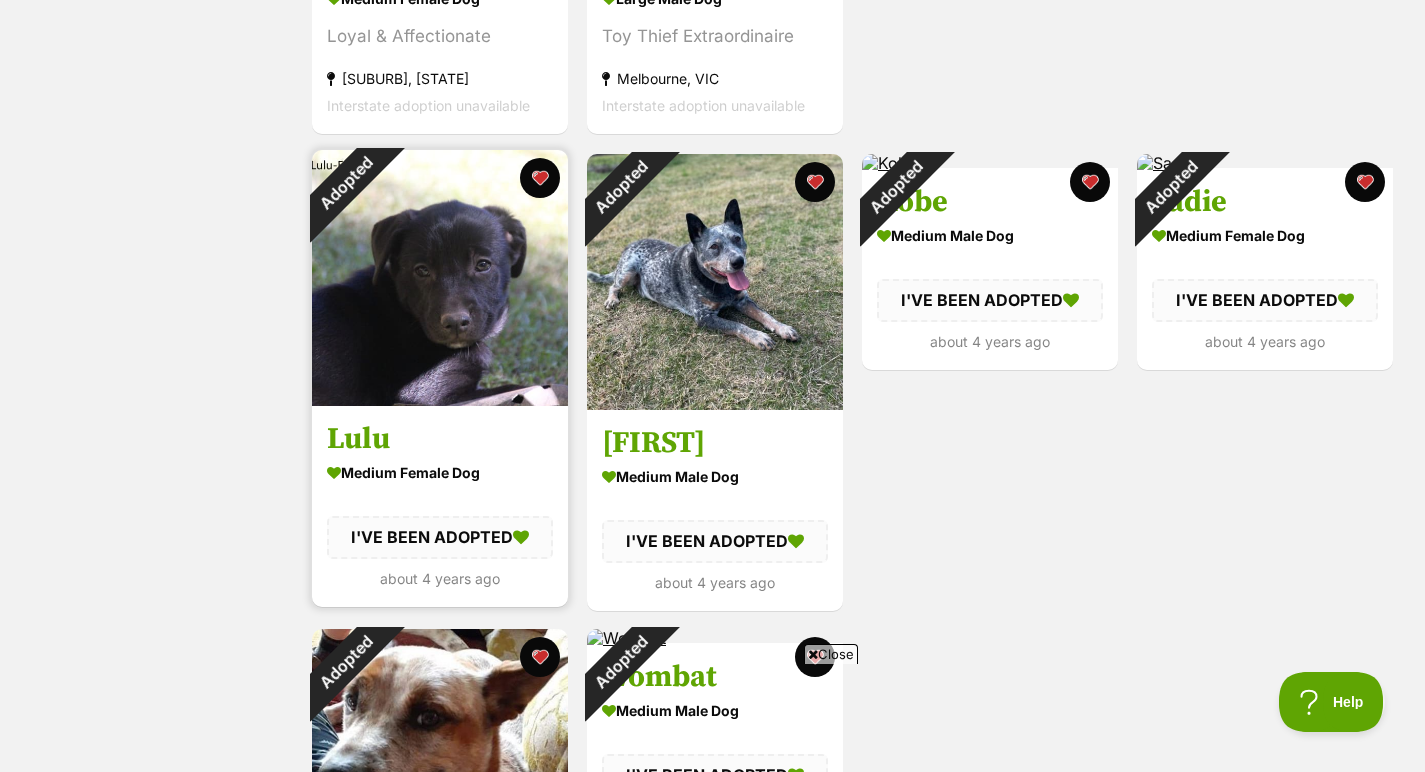 click on "Adopted" at bounding box center (345, 183) 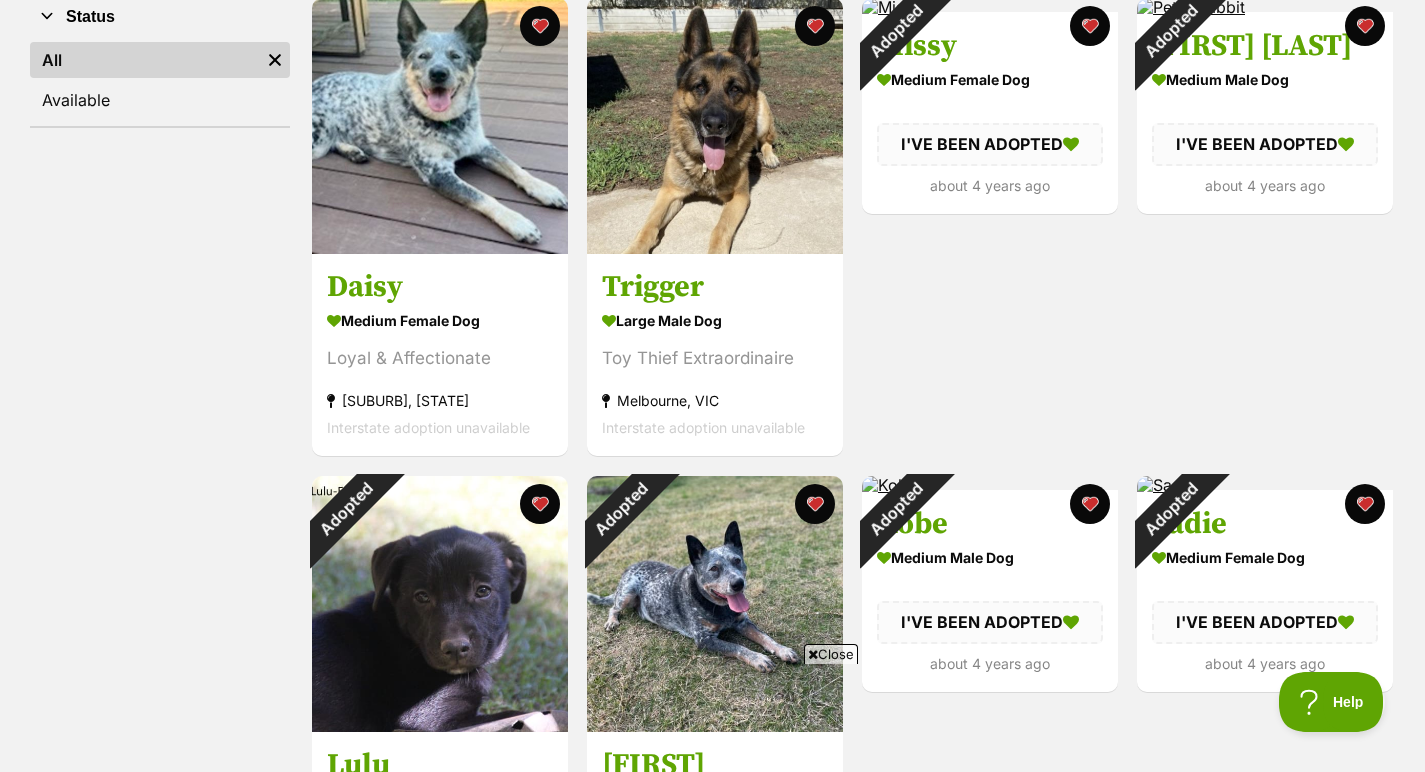 scroll, scrollTop: 52, scrollLeft: 0, axis: vertical 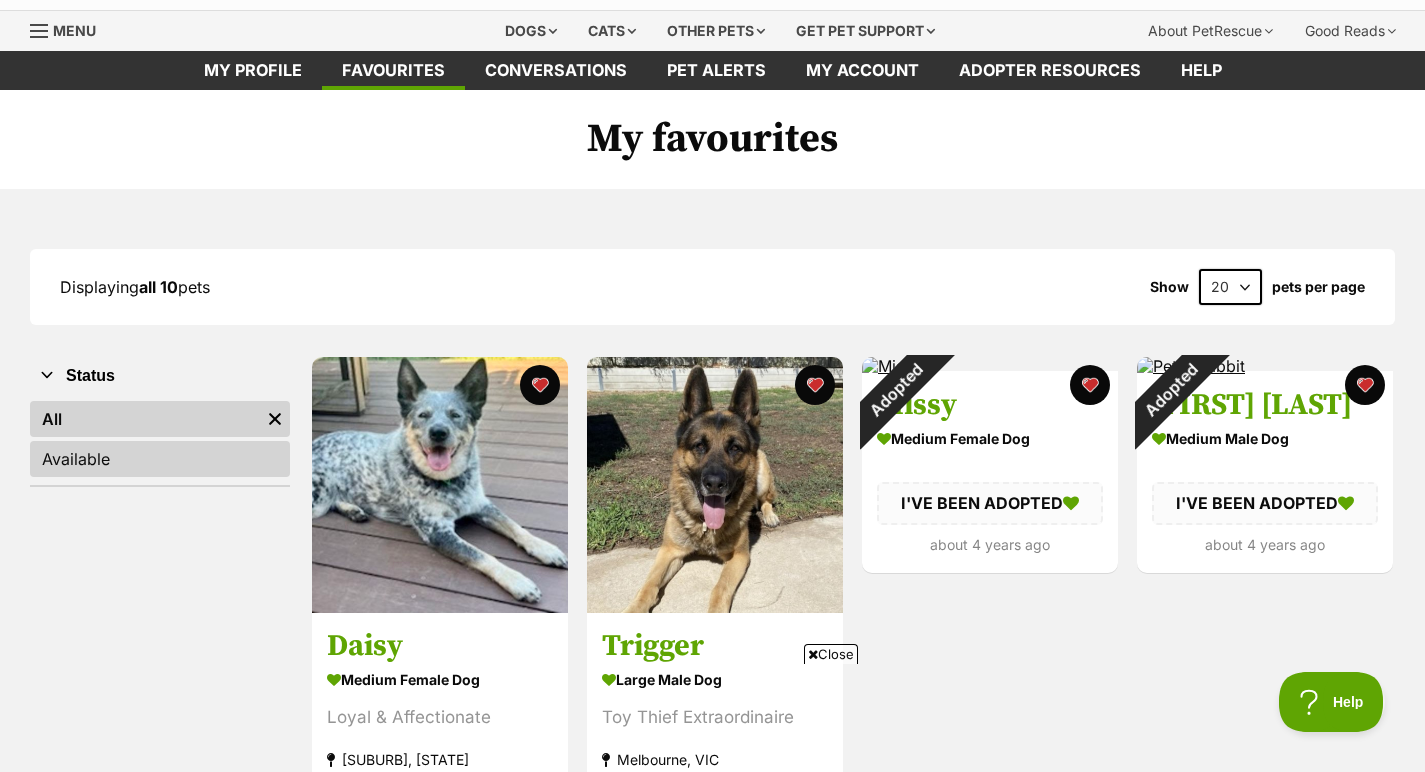 click on "Available" at bounding box center [160, 459] 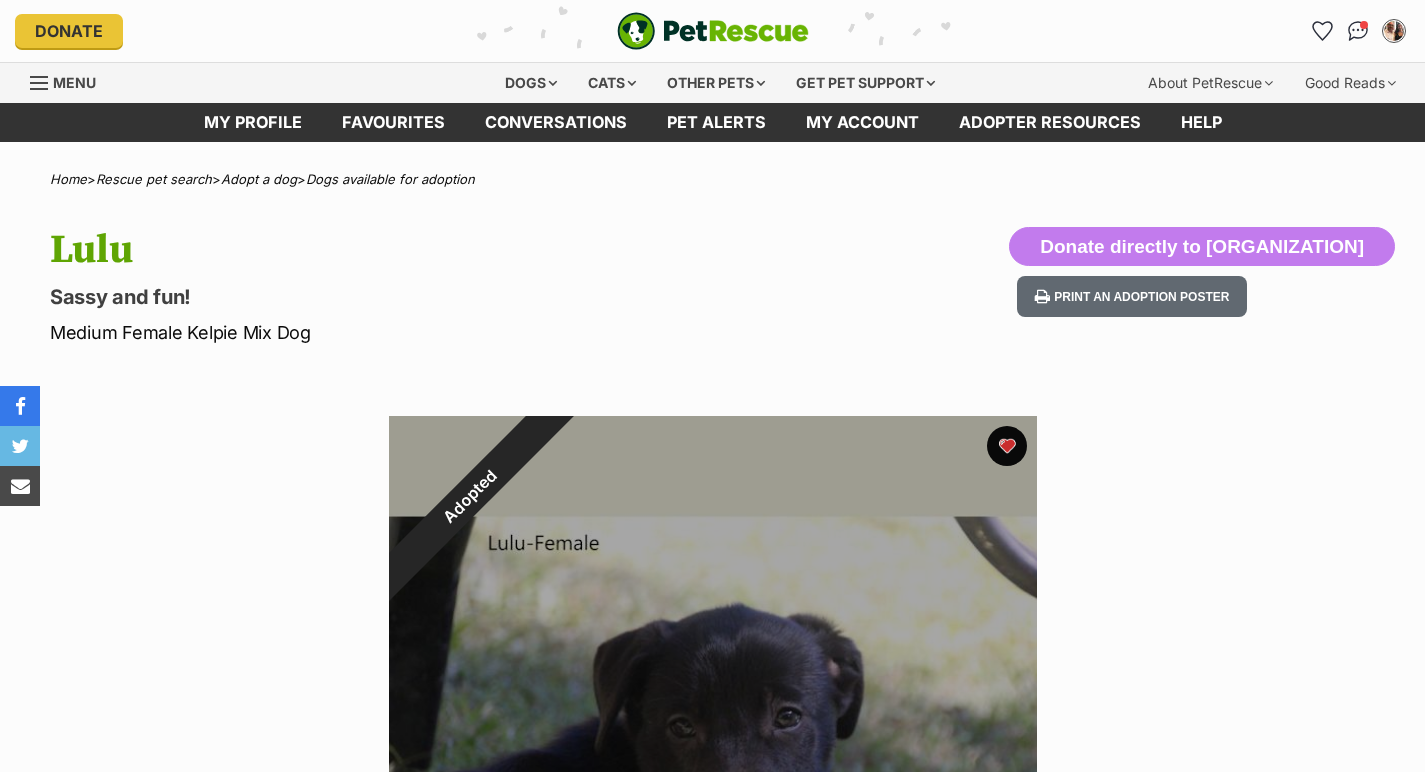 scroll, scrollTop: 0, scrollLeft: 0, axis: both 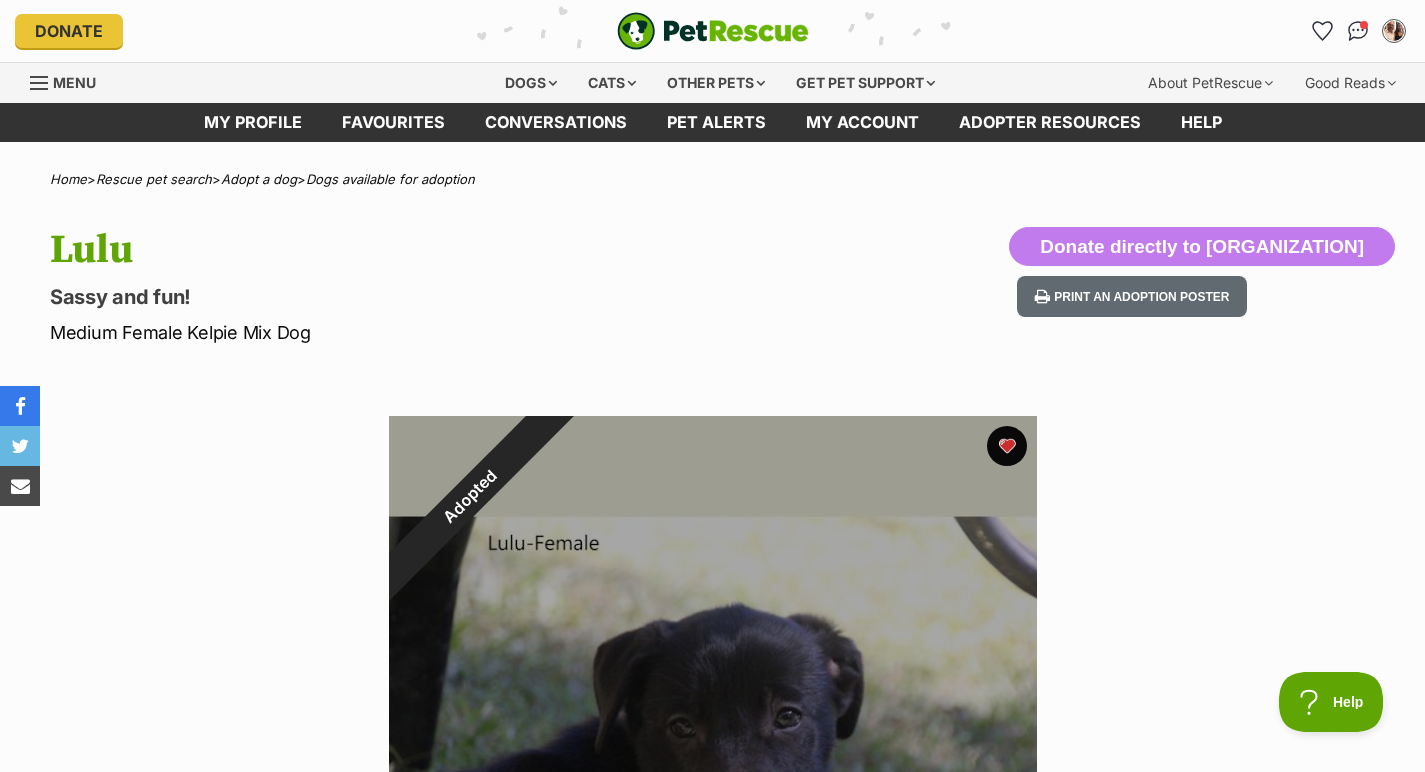 click on "Adopted" at bounding box center [470, 497] 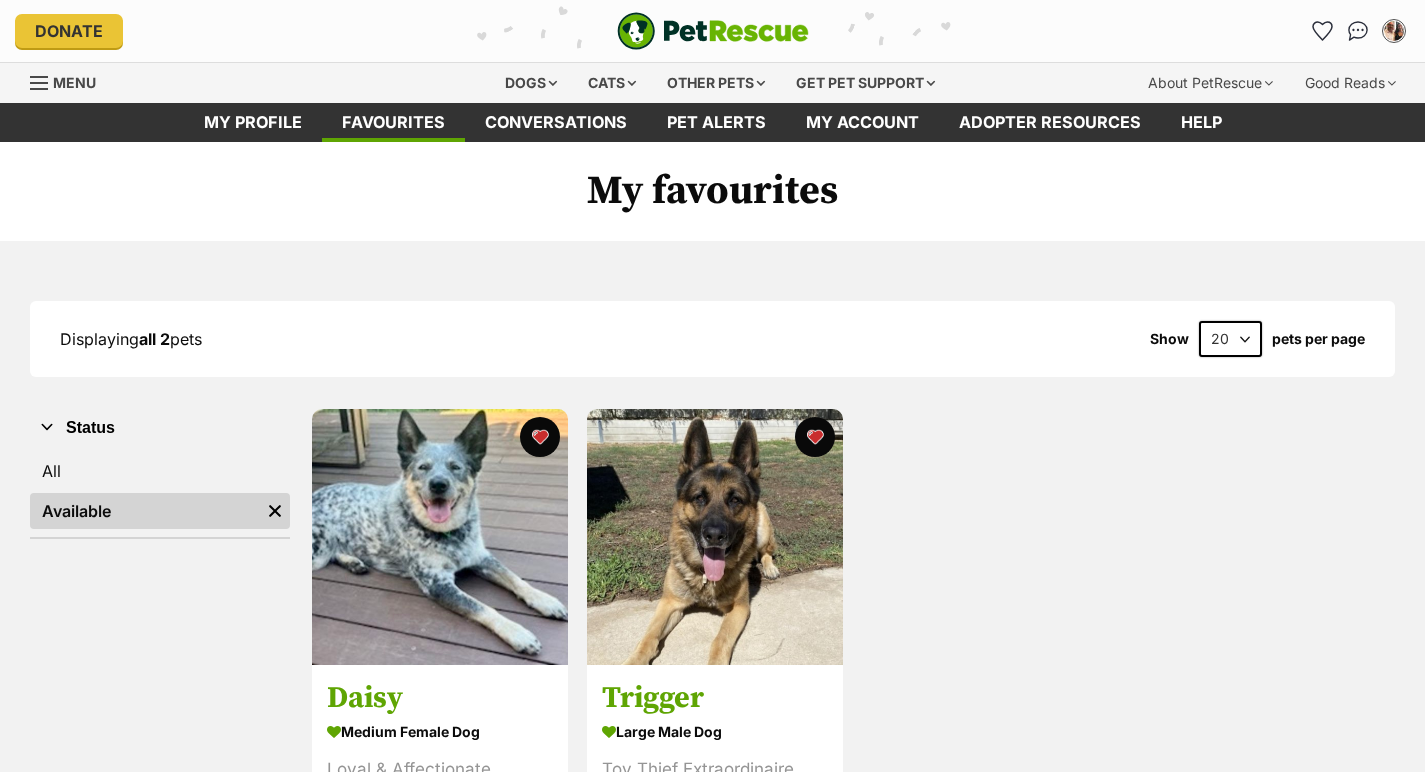 scroll, scrollTop: 0, scrollLeft: 0, axis: both 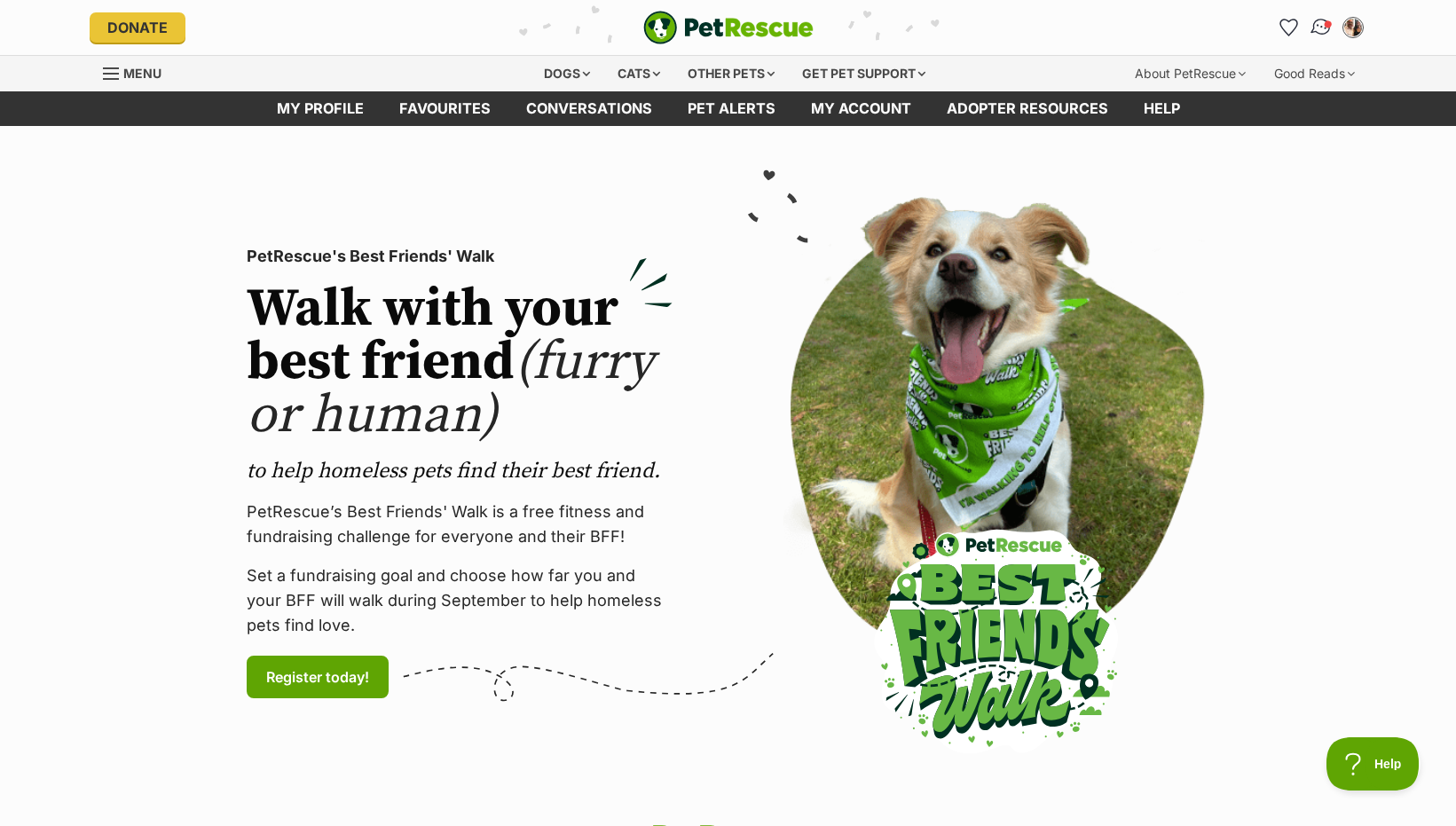 click at bounding box center (1320, 28) 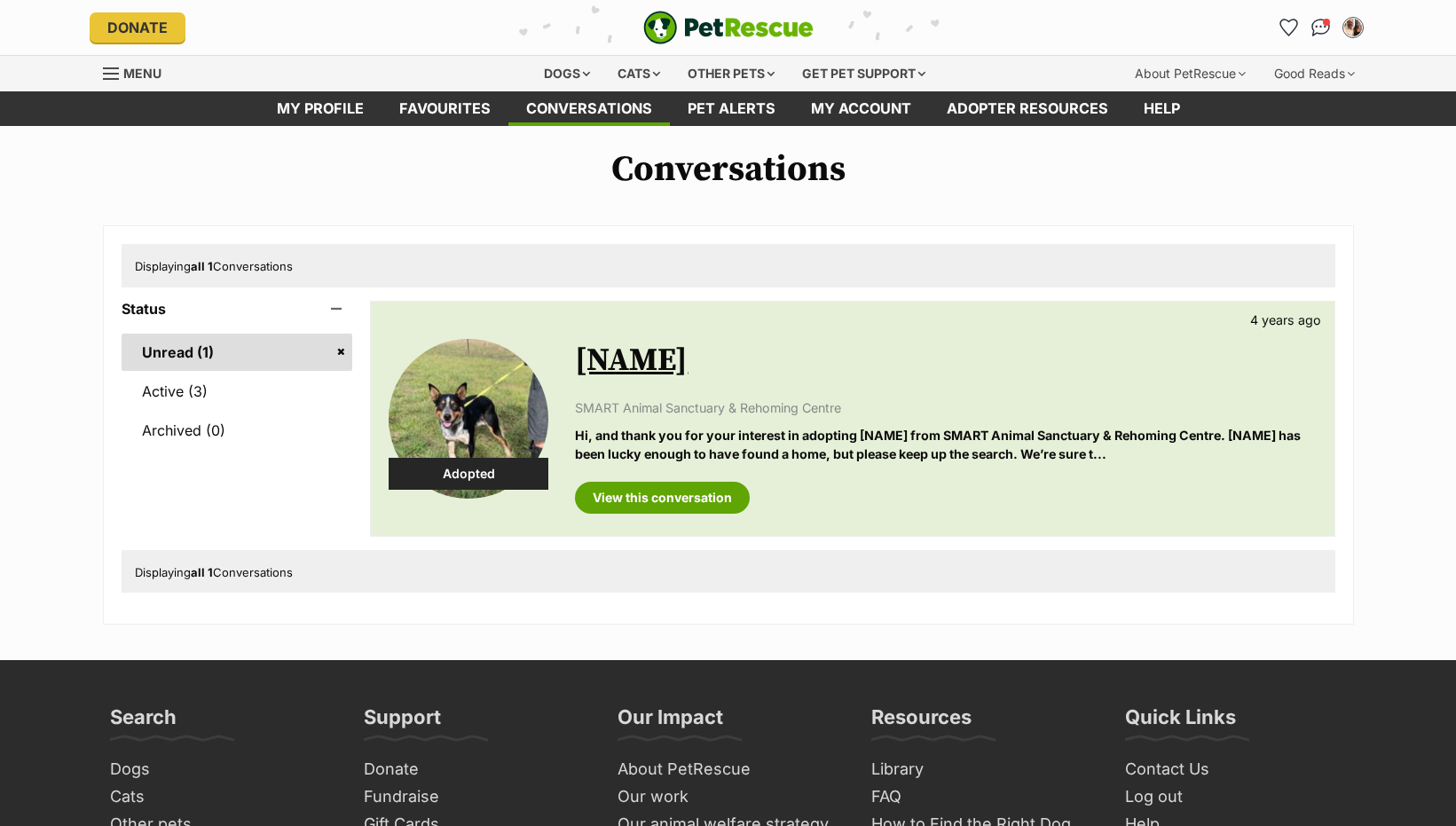scroll, scrollTop: 0, scrollLeft: 0, axis: both 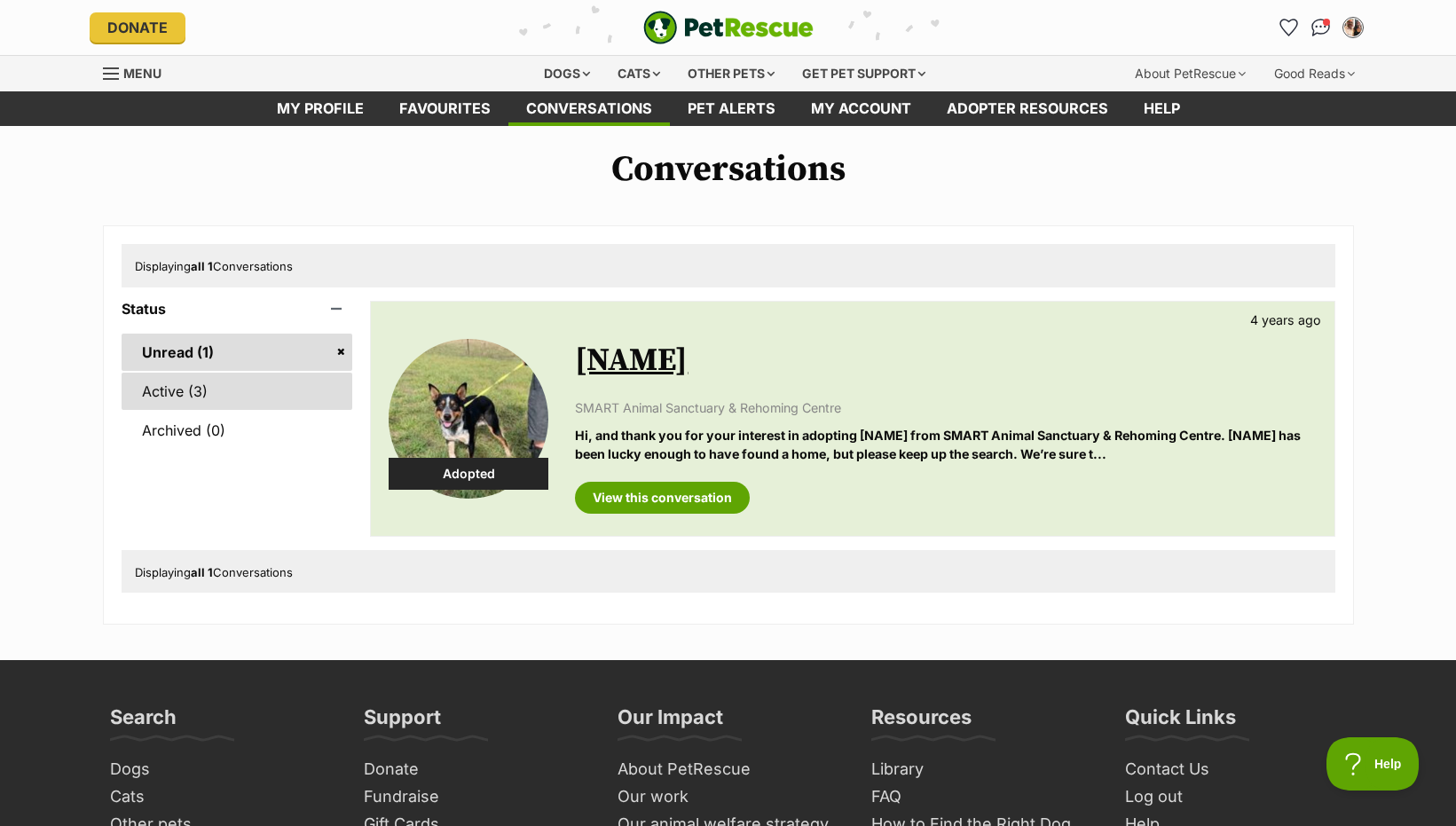 click on "Active (3)" at bounding box center (237, 391) 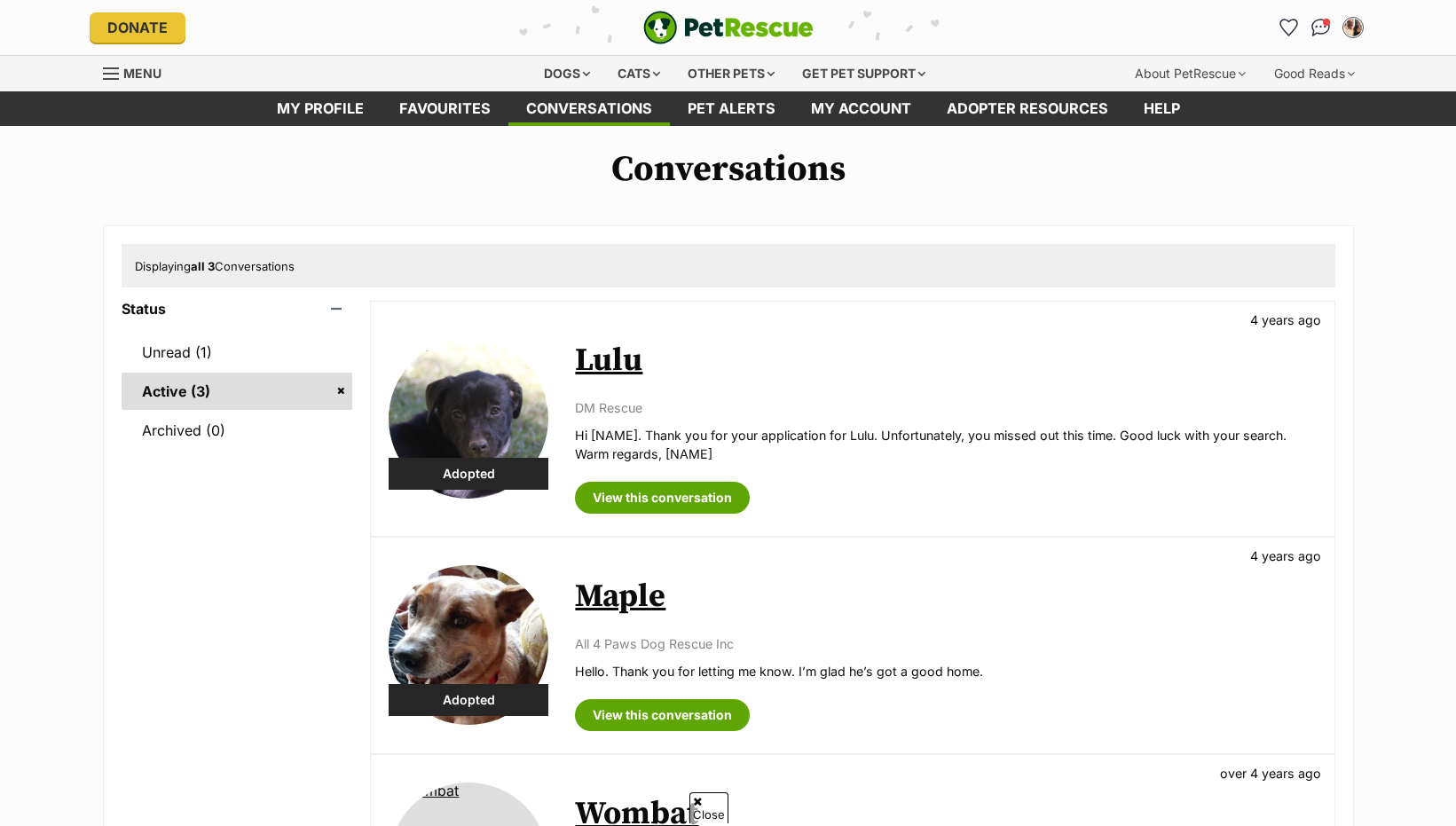 scroll, scrollTop: 163, scrollLeft: 0, axis: vertical 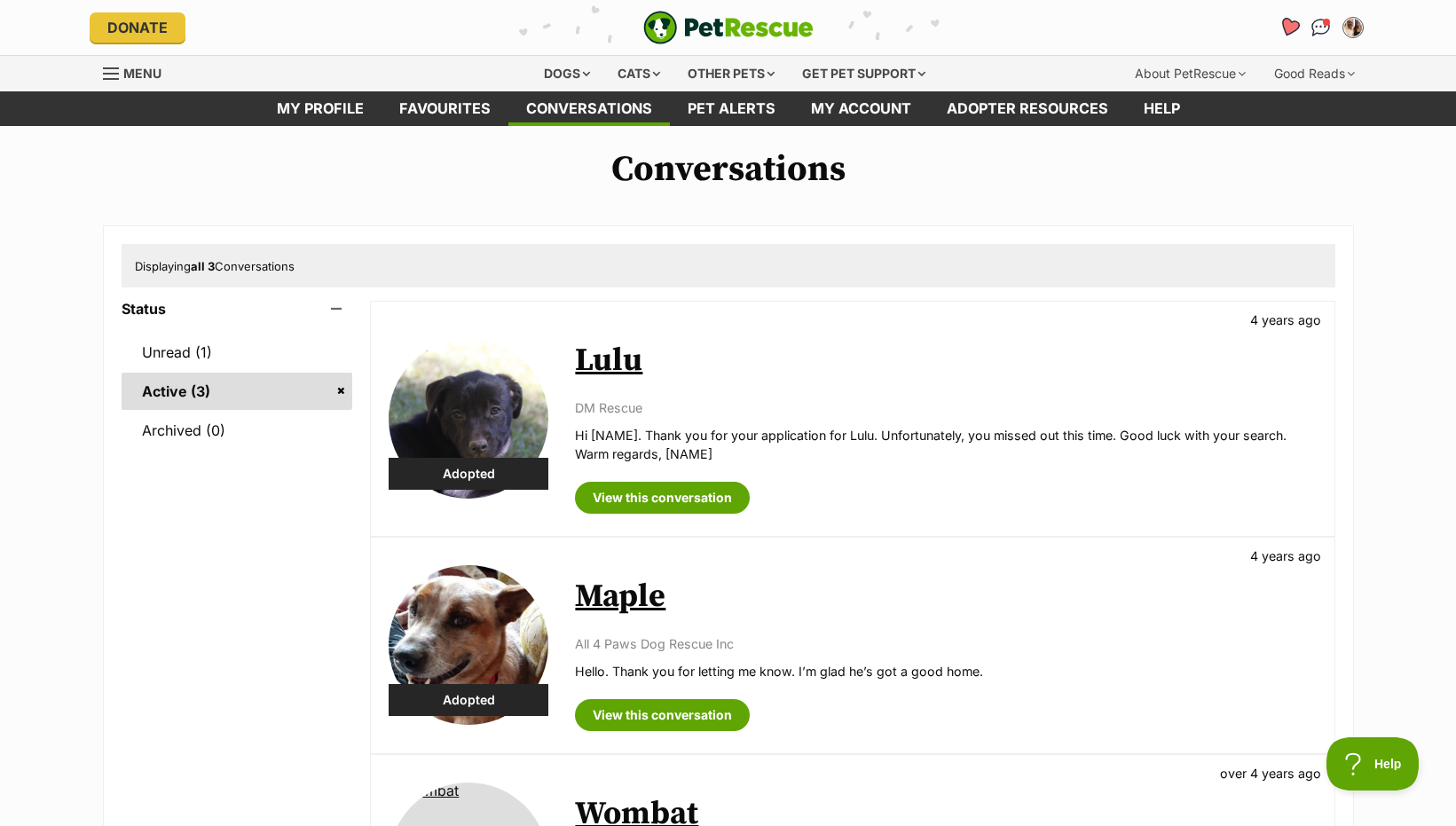 click 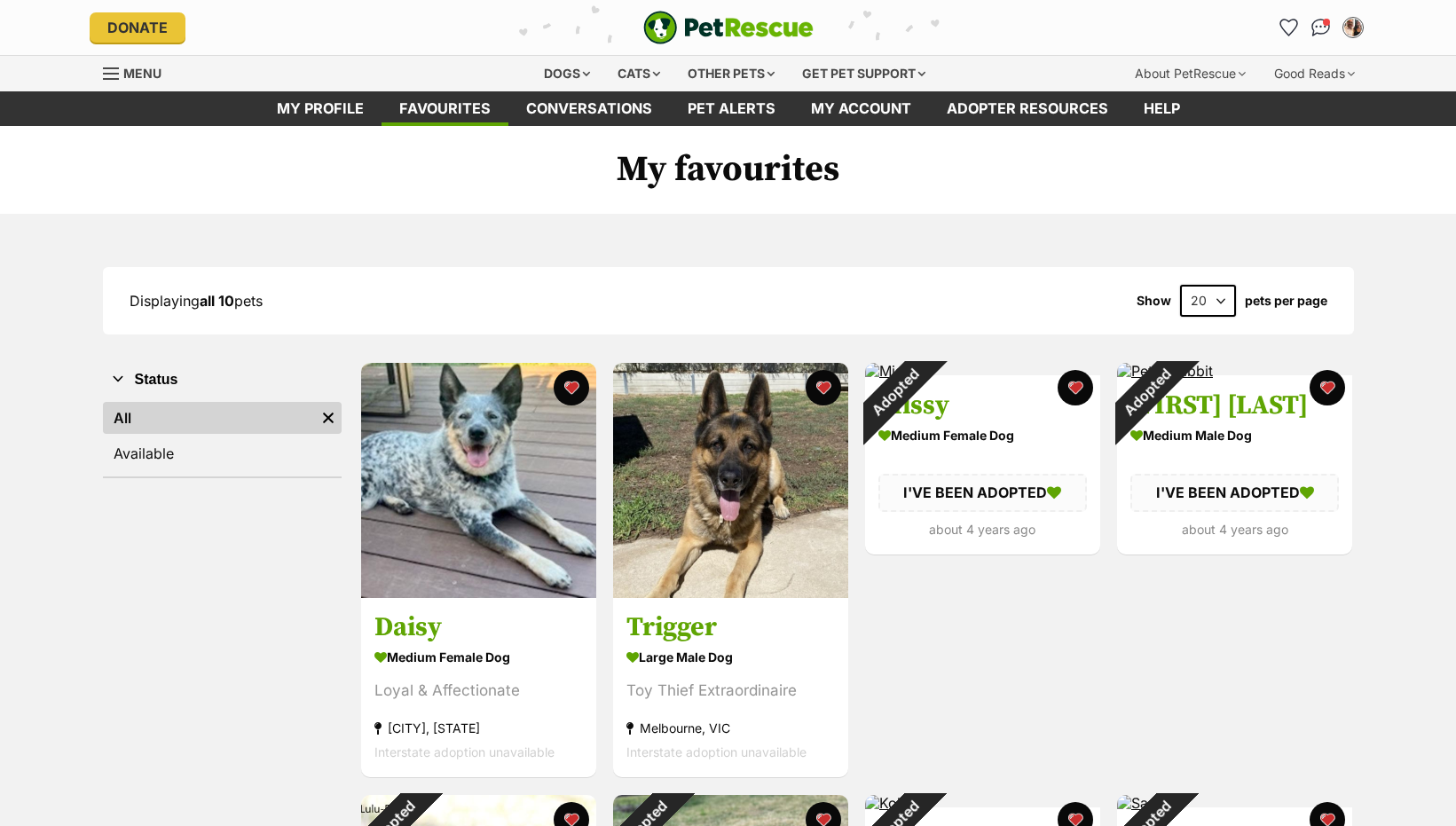 scroll, scrollTop: 0, scrollLeft: 0, axis: both 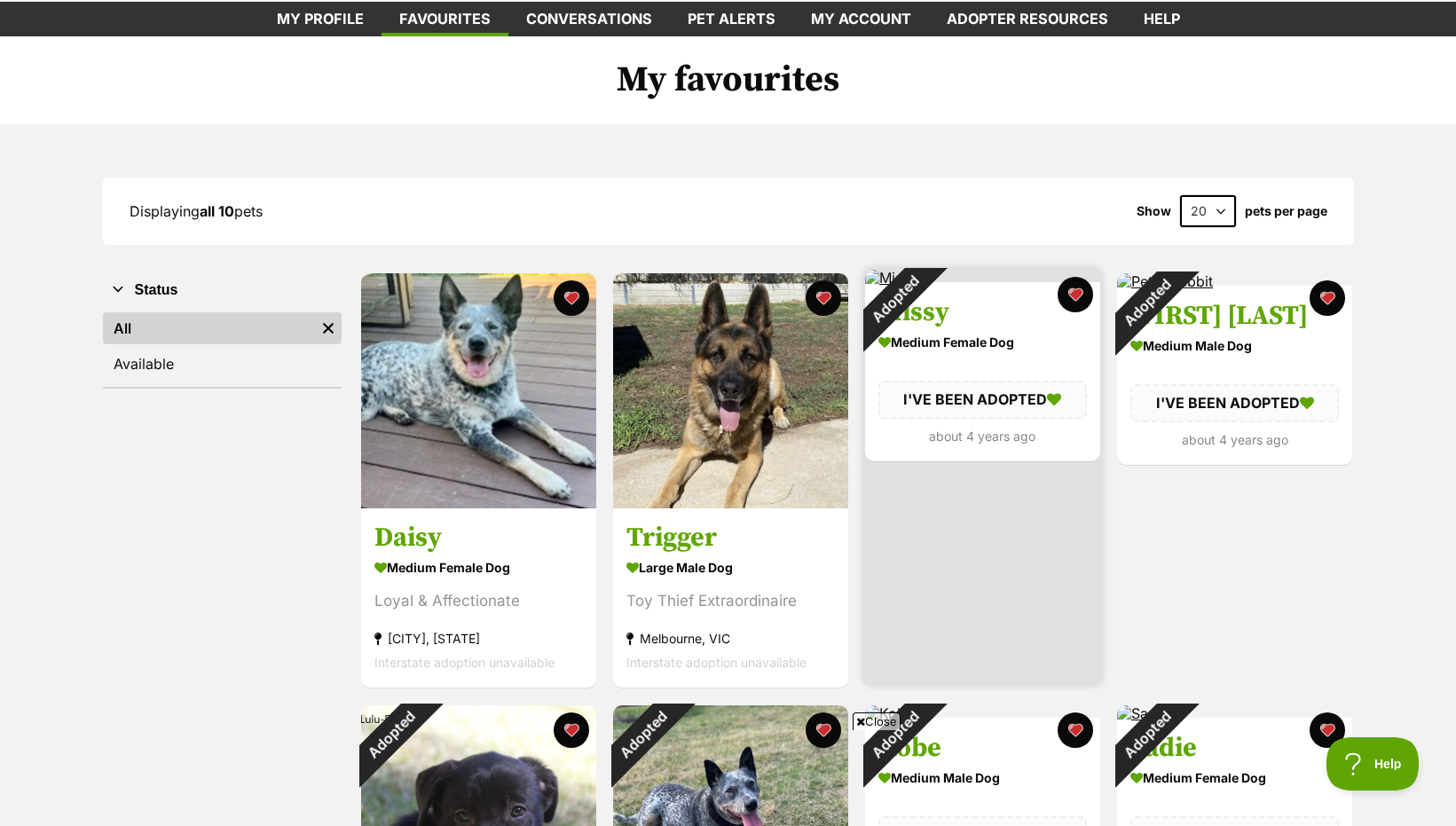click on "Adopted" at bounding box center (894, 299) 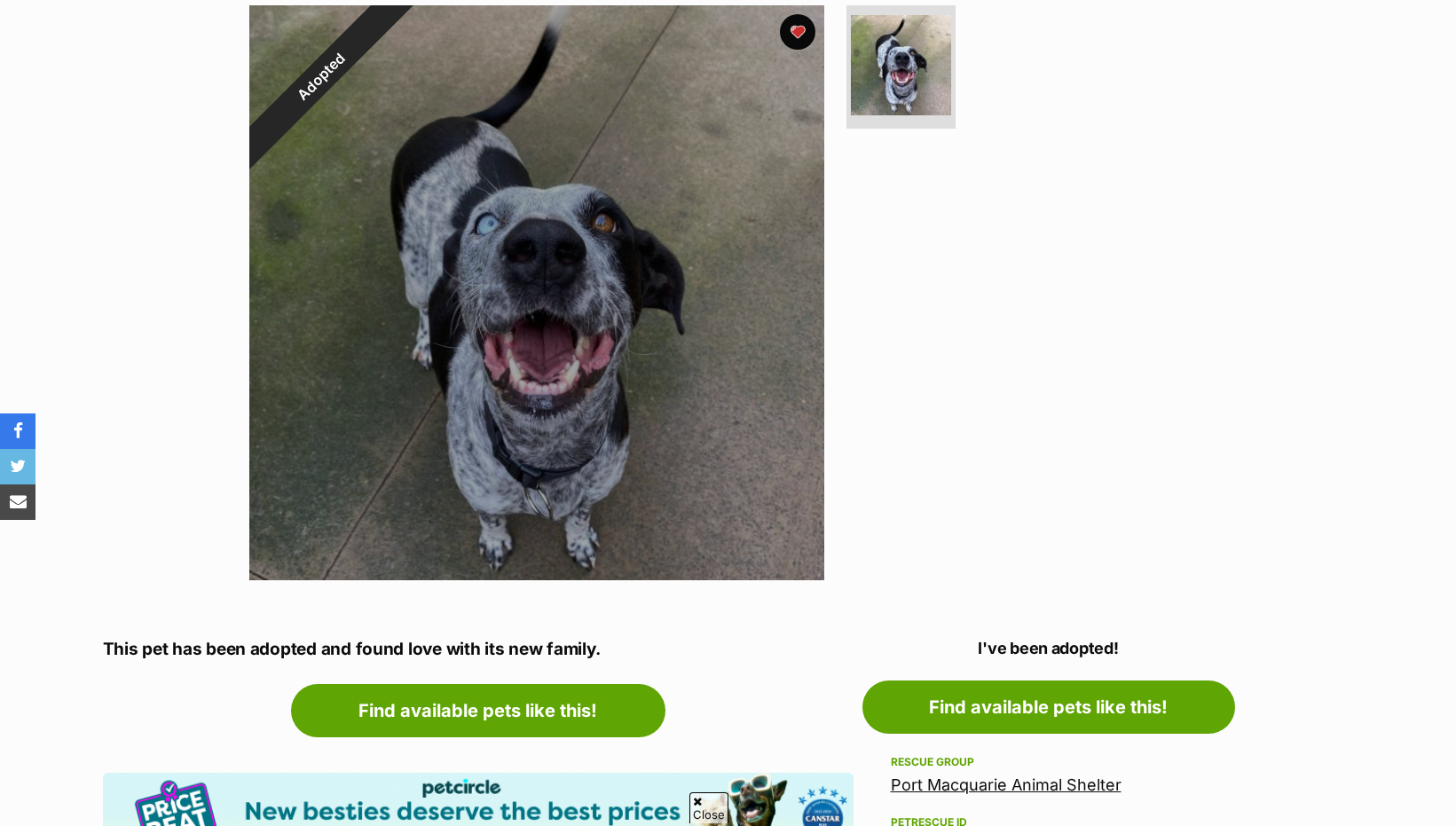 scroll, scrollTop: 364, scrollLeft: 0, axis: vertical 